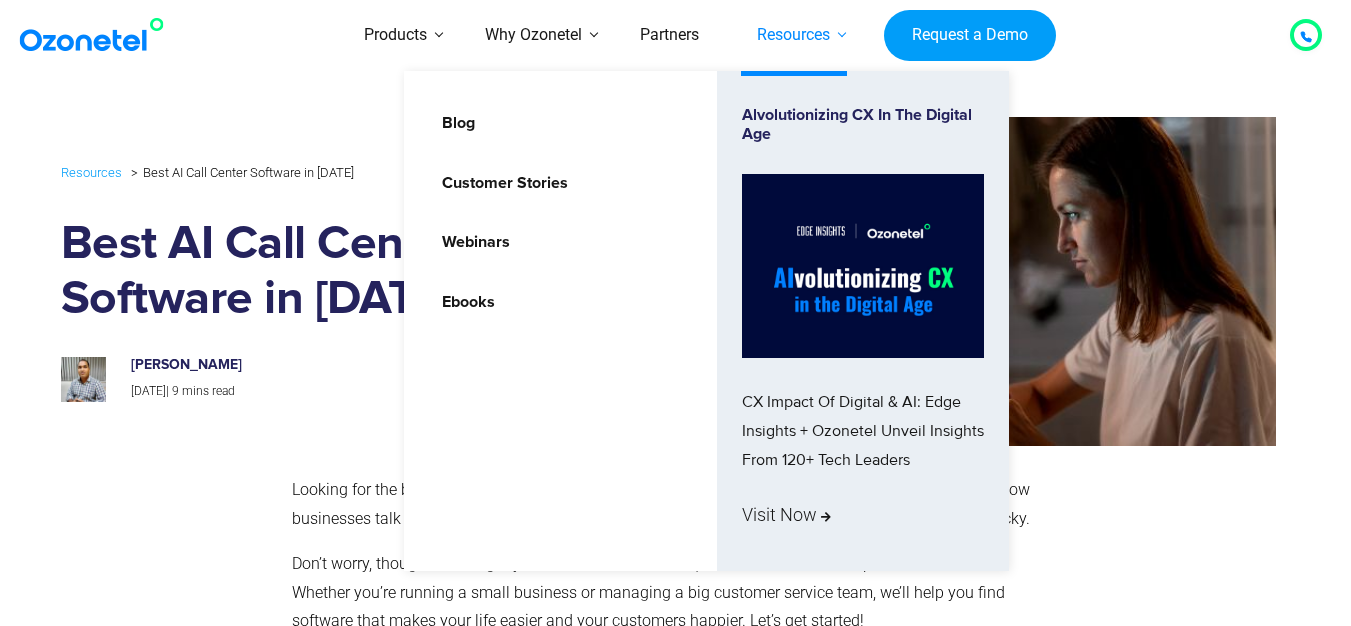 scroll, scrollTop: 0, scrollLeft: 0, axis: both 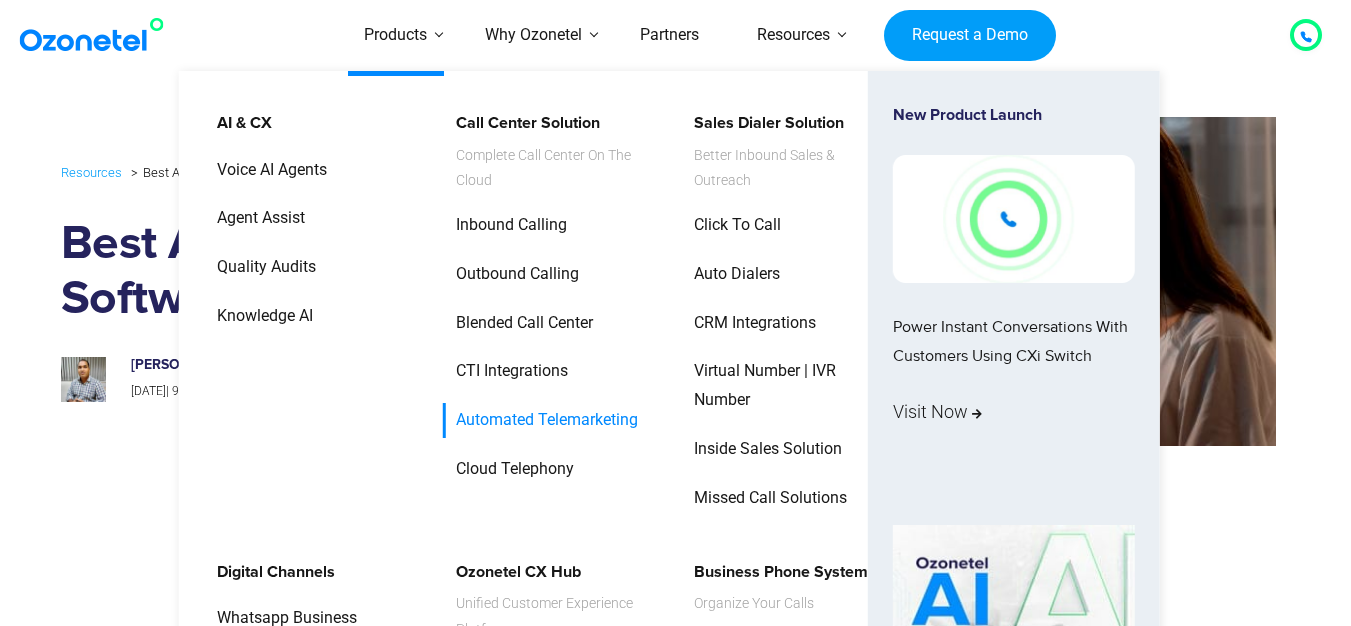 click on "Automated Telemarketing" at bounding box center [542, 420] 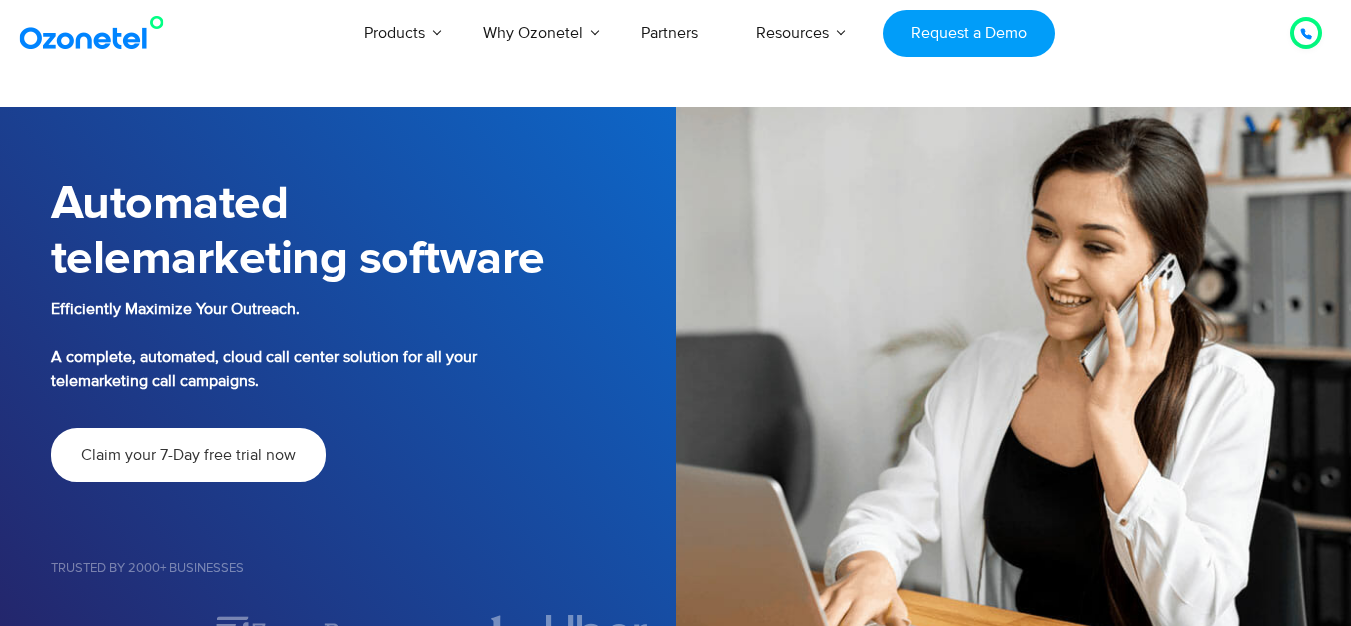 scroll, scrollTop: 0, scrollLeft: 0, axis: both 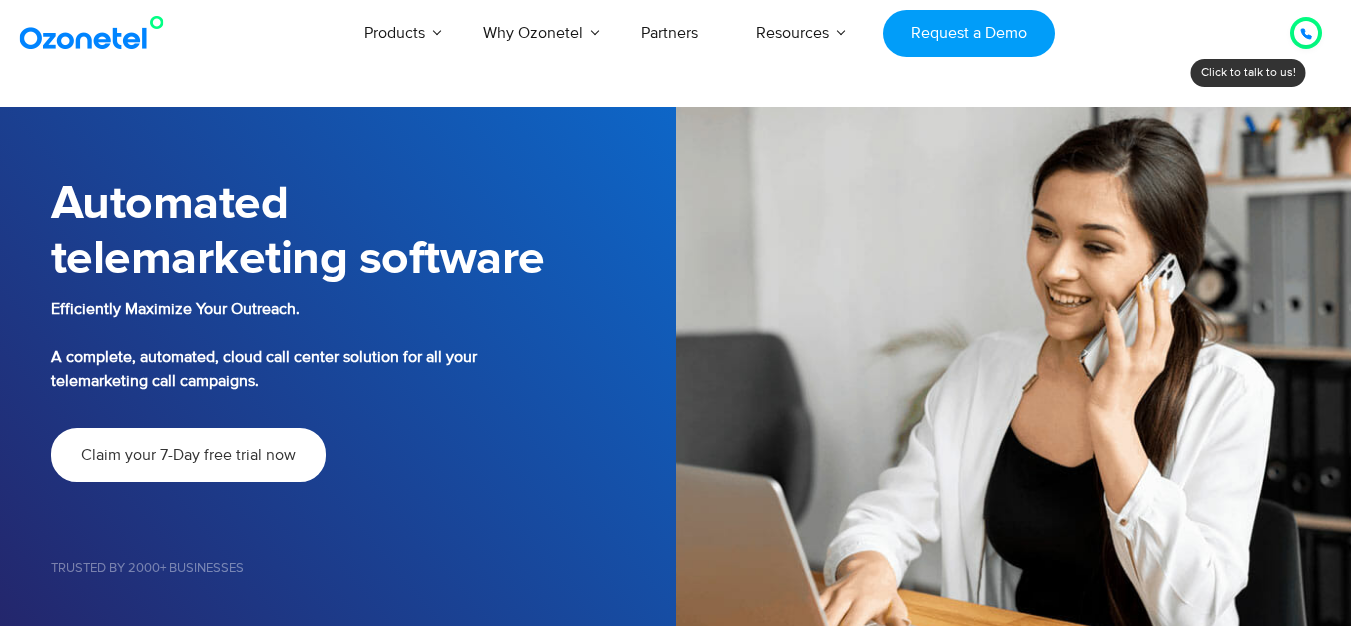 click on "Claim your 7-Day free trial now" at bounding box center [188, 455] 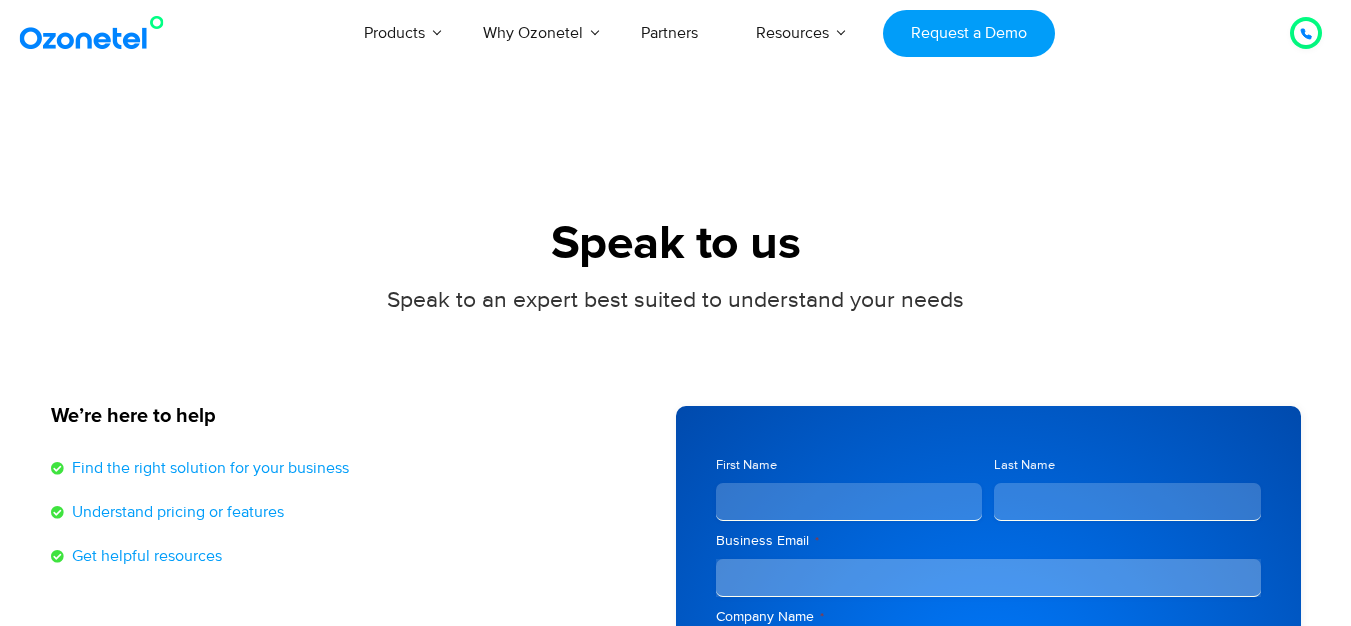scroll, scrollTop: 0, scrollLeft: 0, axis: both 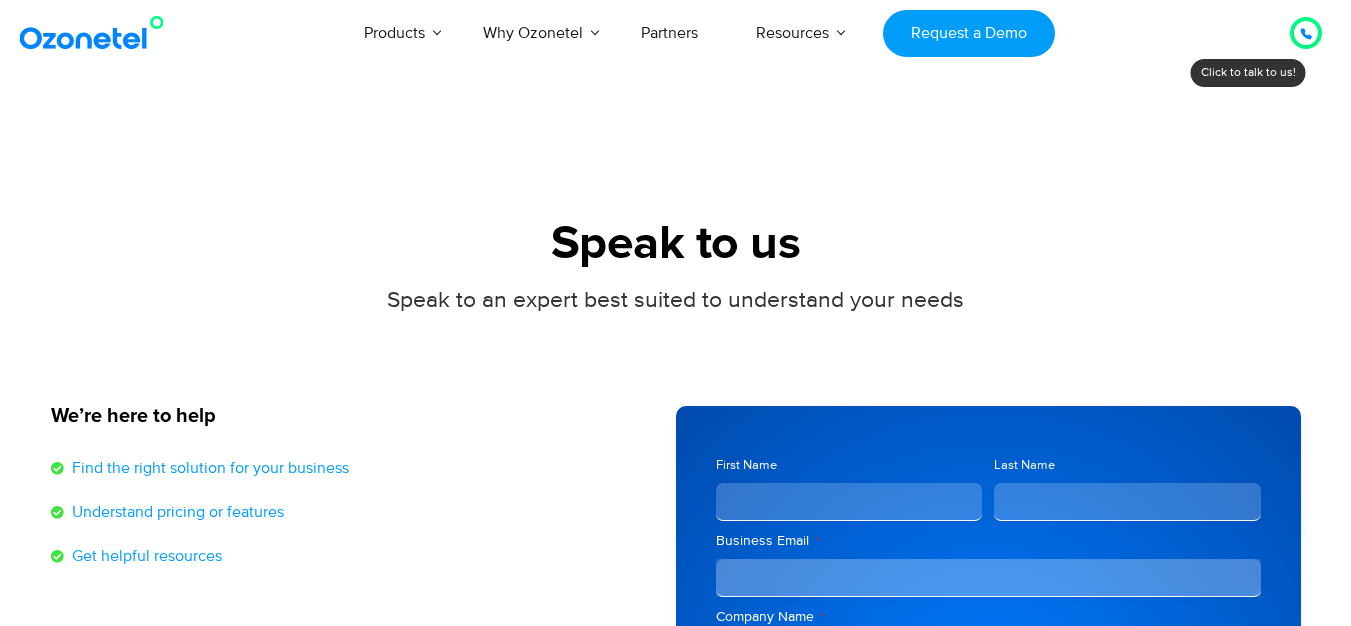drag, startPoint x: 1365, startPoint y: 95, endPoint x: 1365, endPoint y: 72, distance: 23 